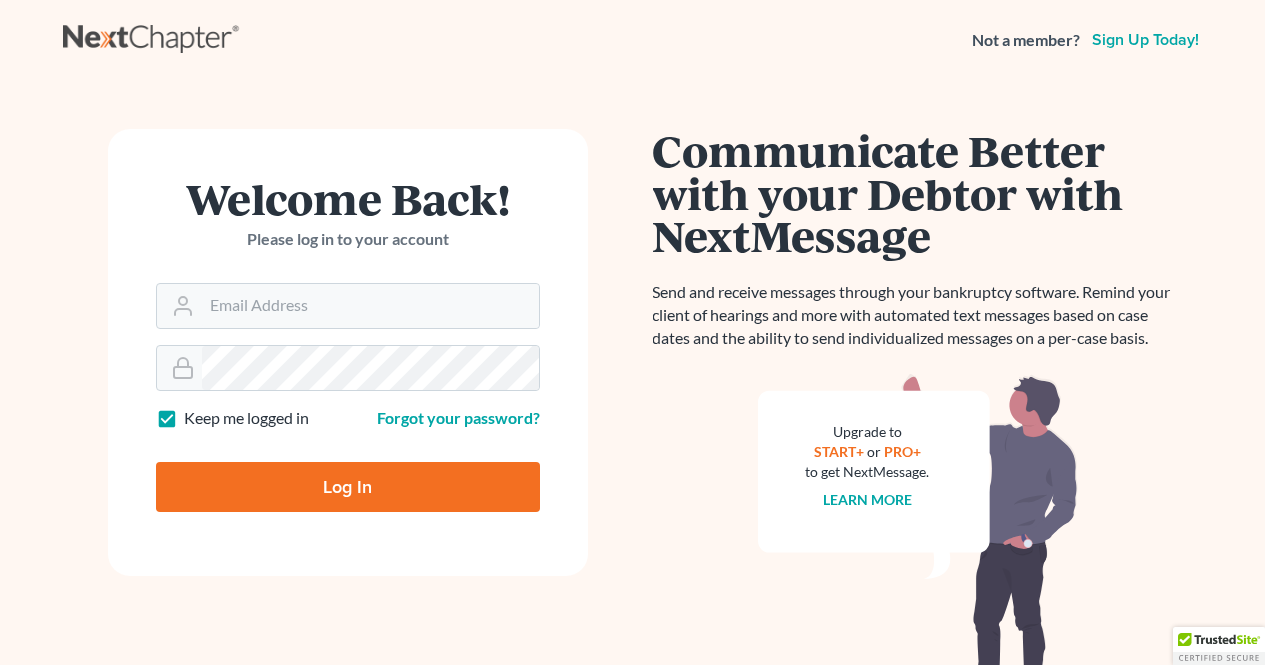 scroll, scrollTop: 0, scrollLeft: 0, axis: both 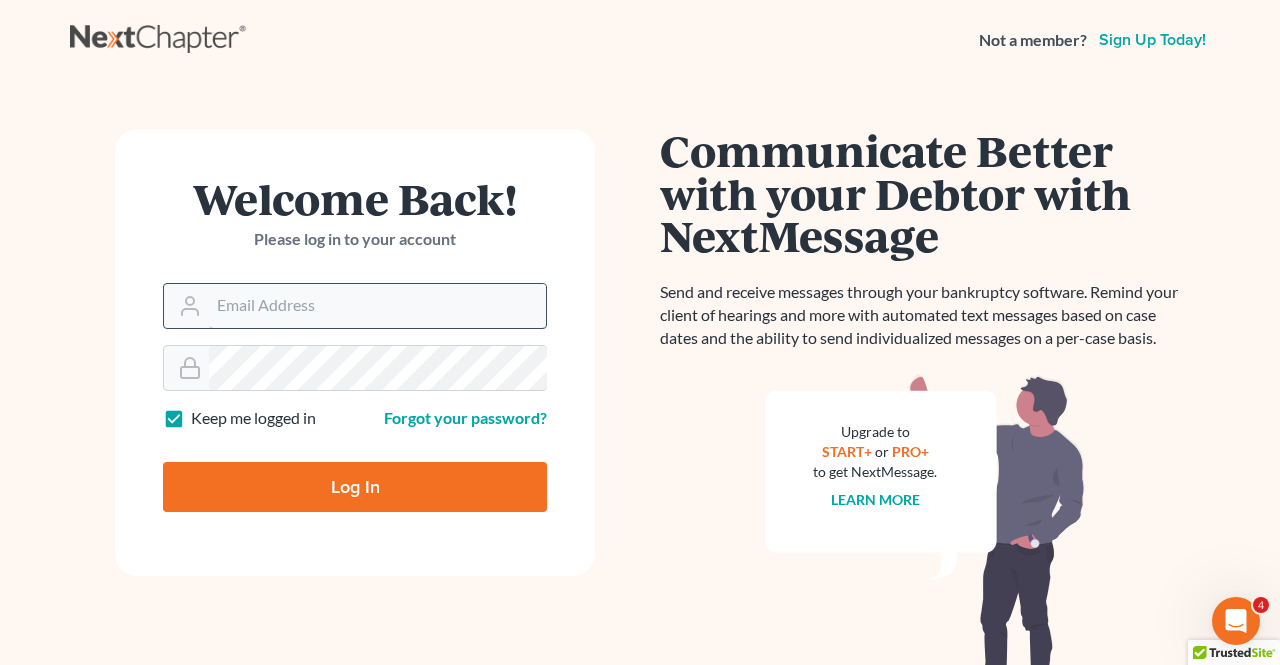 click on "Email Address" at bounding box center (377, 306) 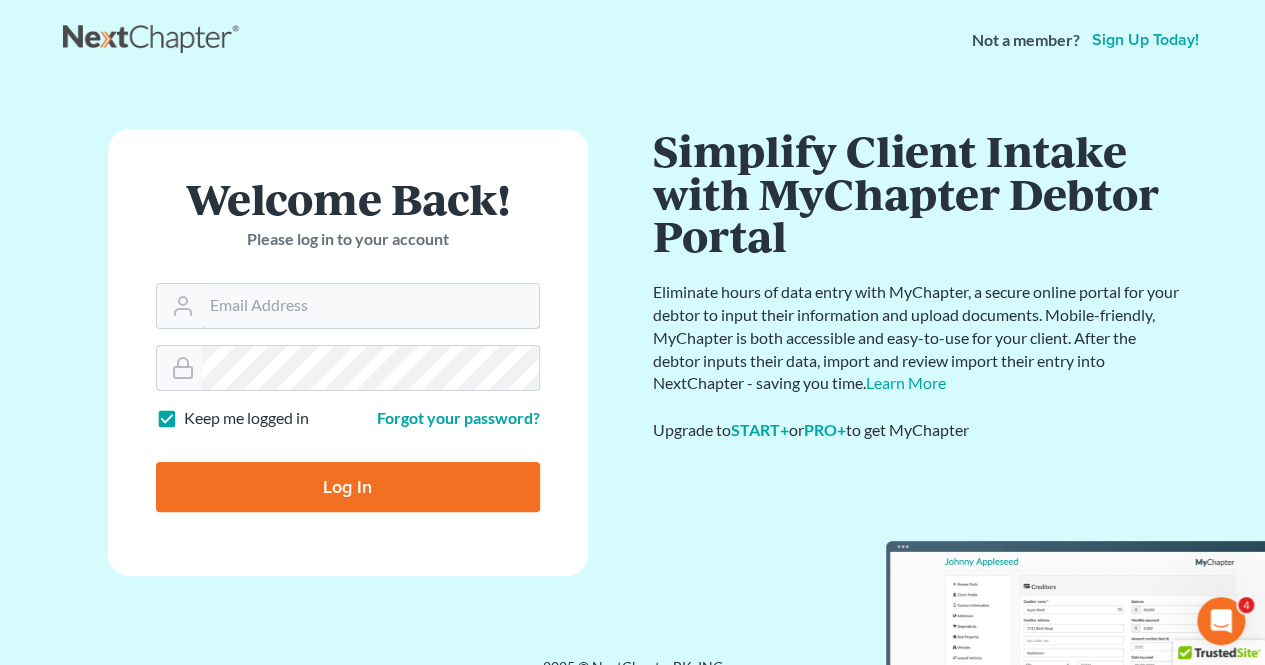 type on "atyriasclark@gmail.com" 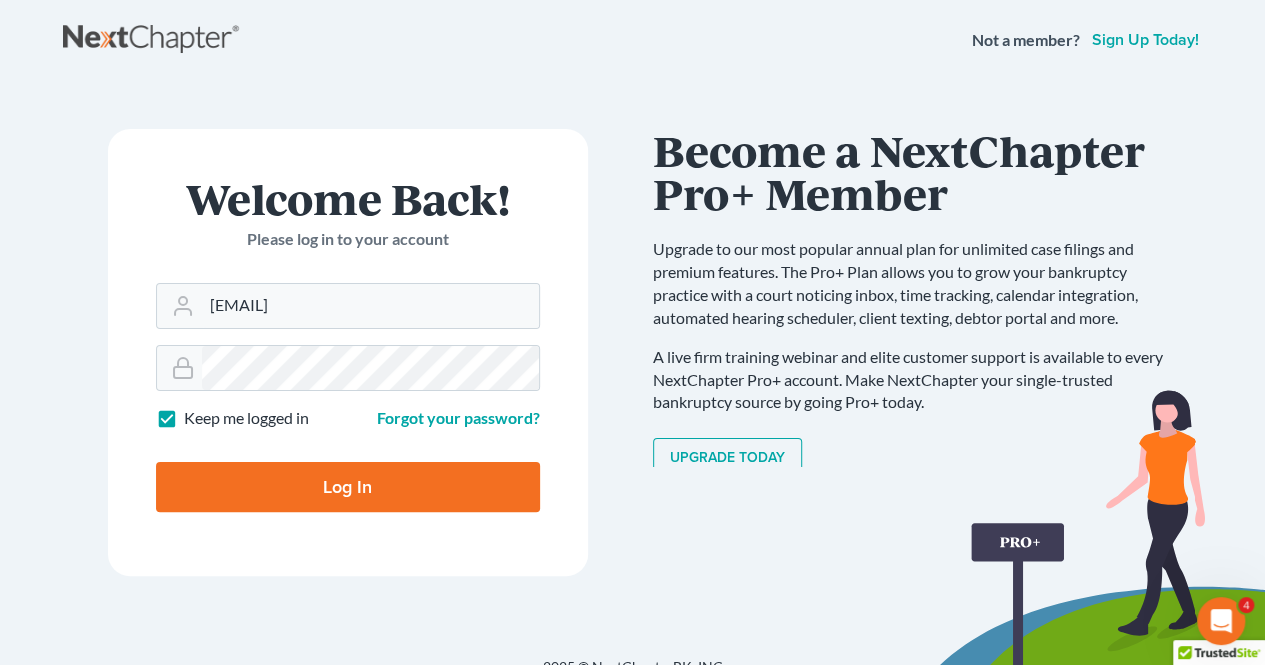 click on "Log In" at bounding box center (348, 487) 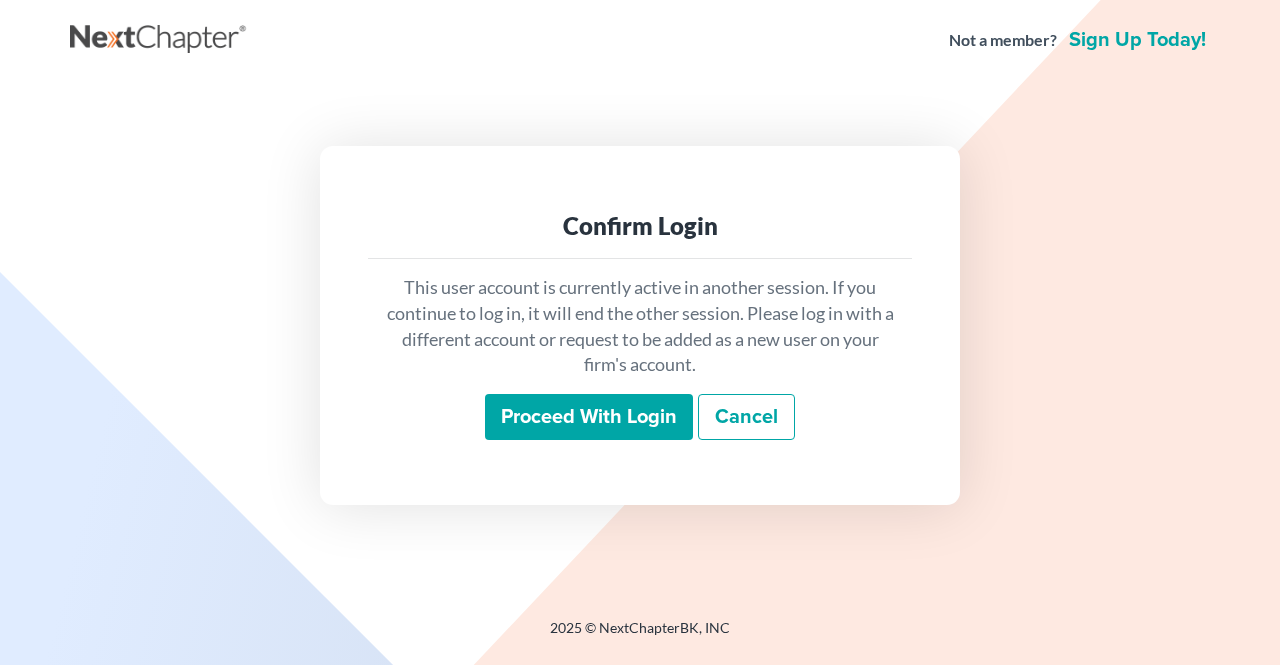 scroll, scrollTop: 0, scrollLeft: 0, axis: both 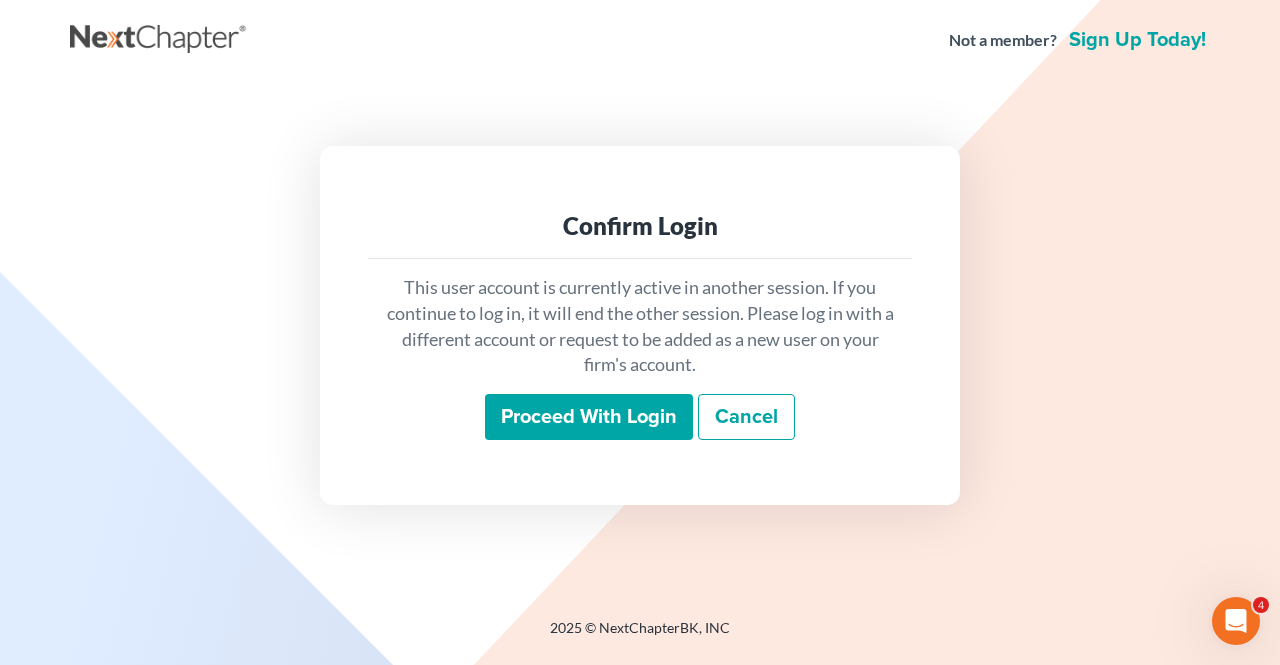 click on "Proceed with login" at bounding box center [589, 417] 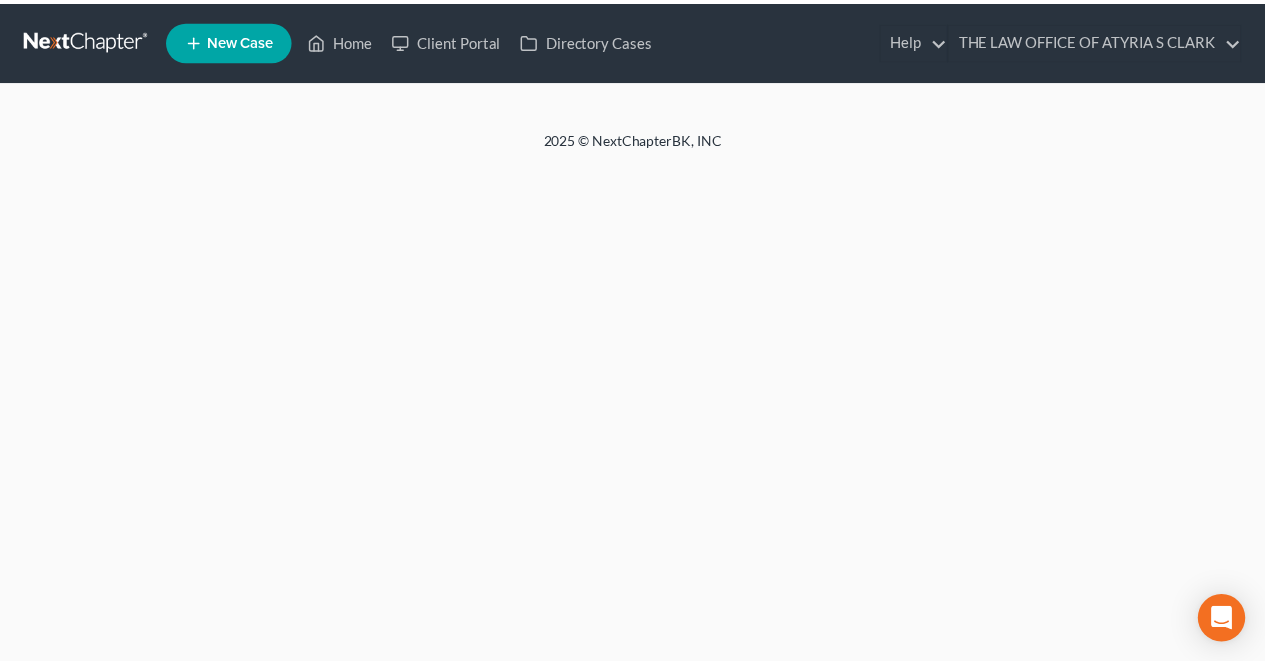 scroll, scrollTop: 0, scrollLeft: 0, axis: both 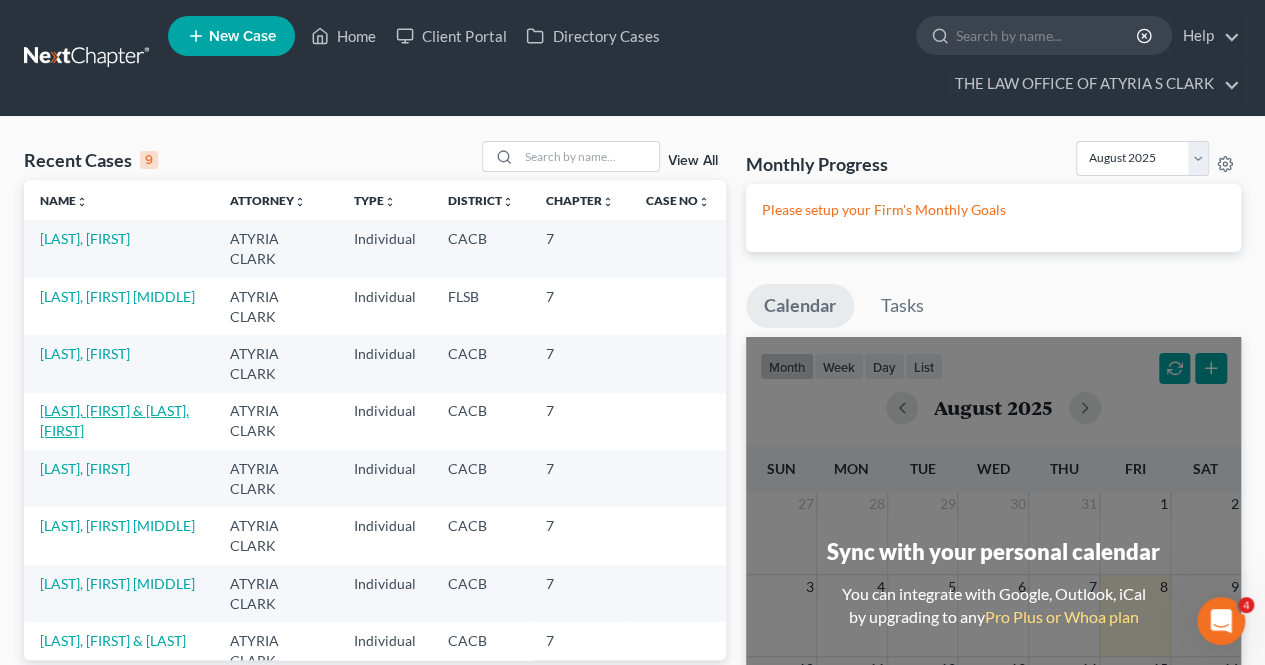 click on "[LAST], [FIRST] & [LAST], [FIRST]" at bounding box center [114, 420] 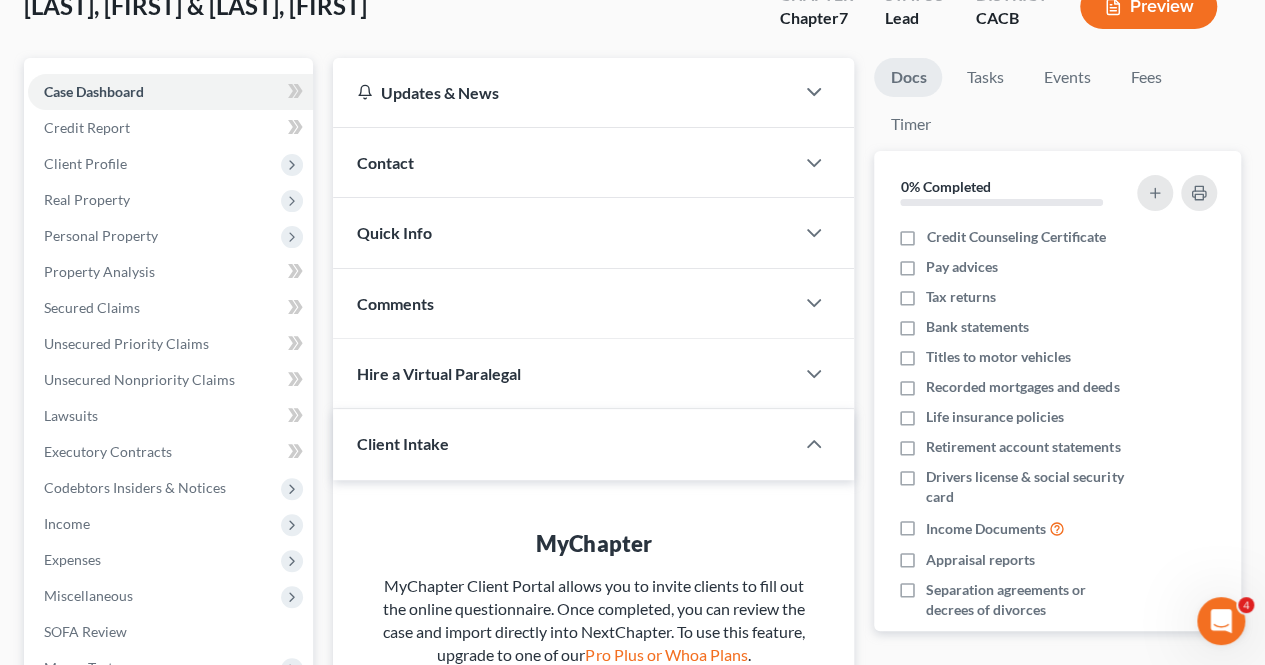 scroll, scrollTop: 186, scrollLeft: 0, axis: vertical 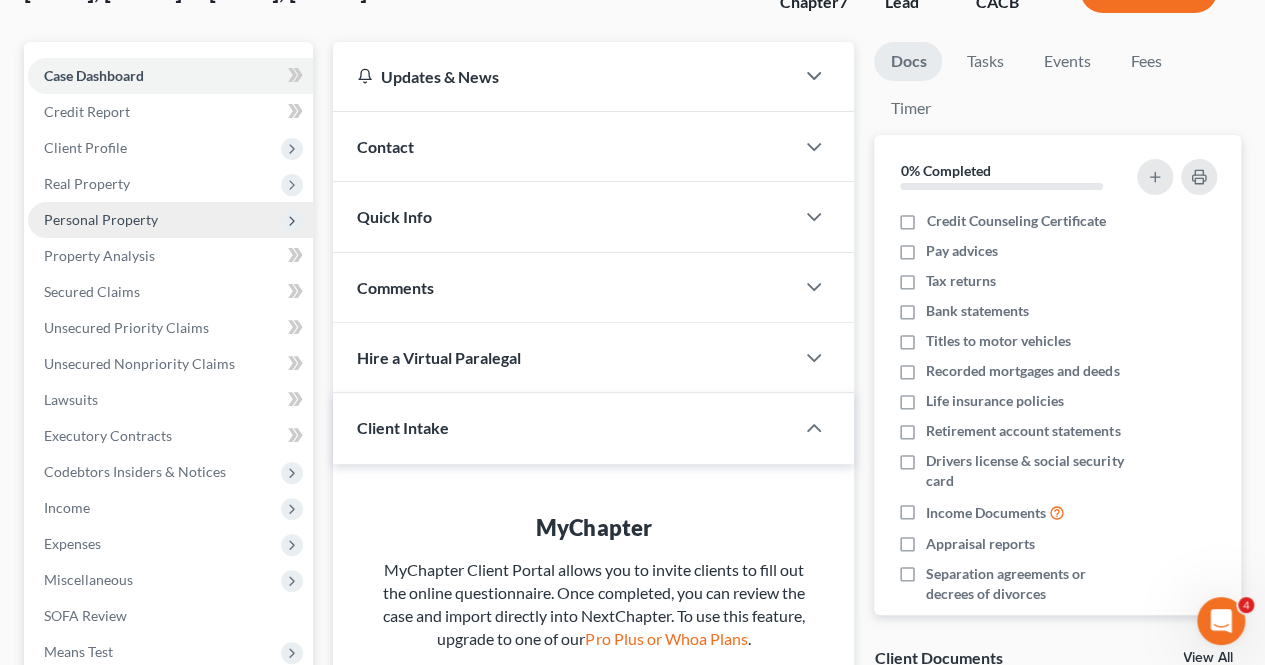 click on "Personal Property" at bounding box center [101, 219] 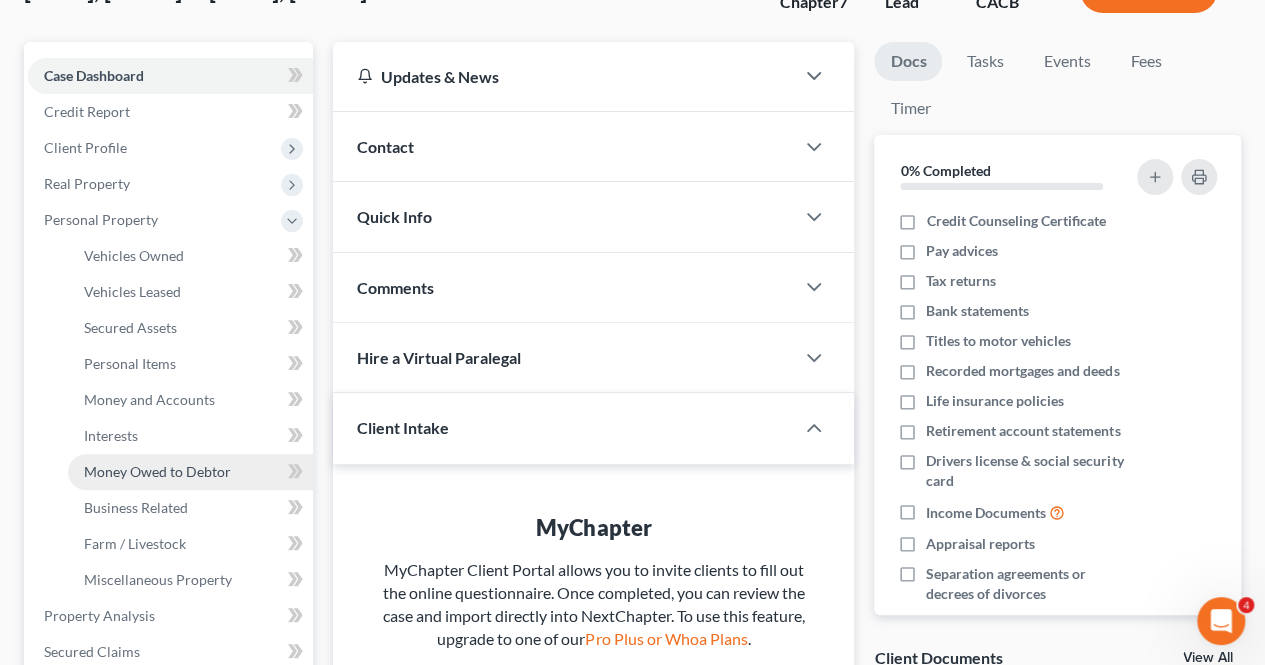 click on "Money Owed to Debtor" at bounding box center [157, 471] 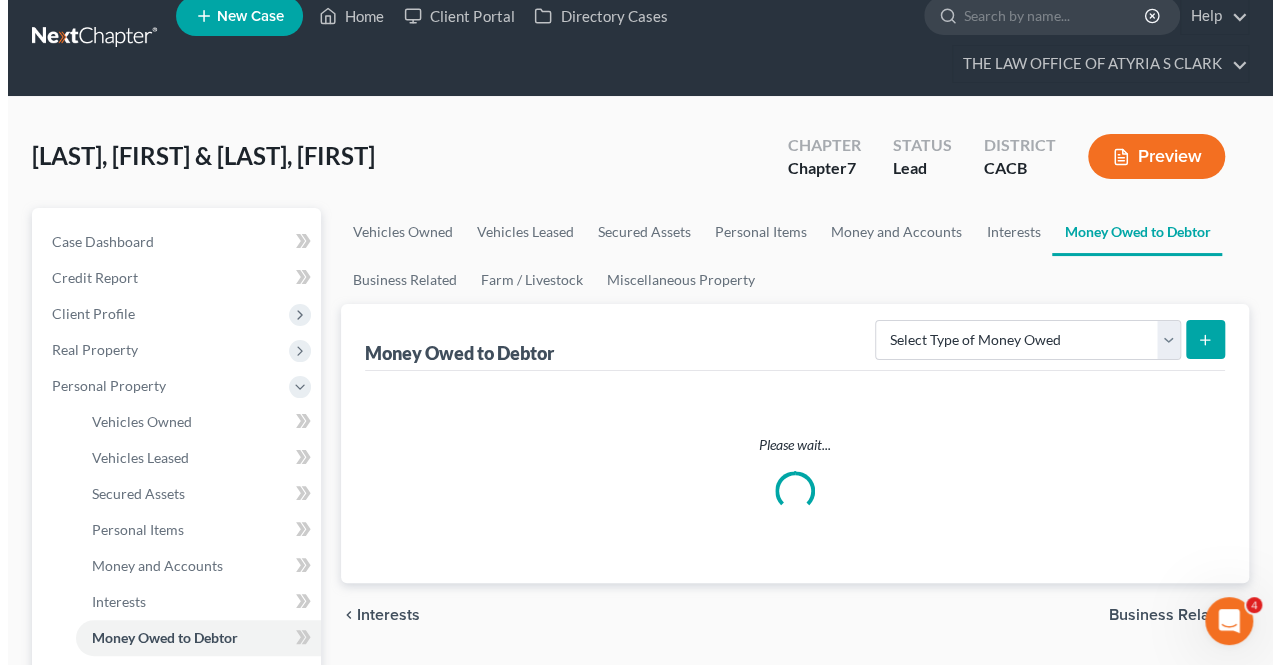 scroll, scrollTop: 0, scrollLeft: 0, axis: both 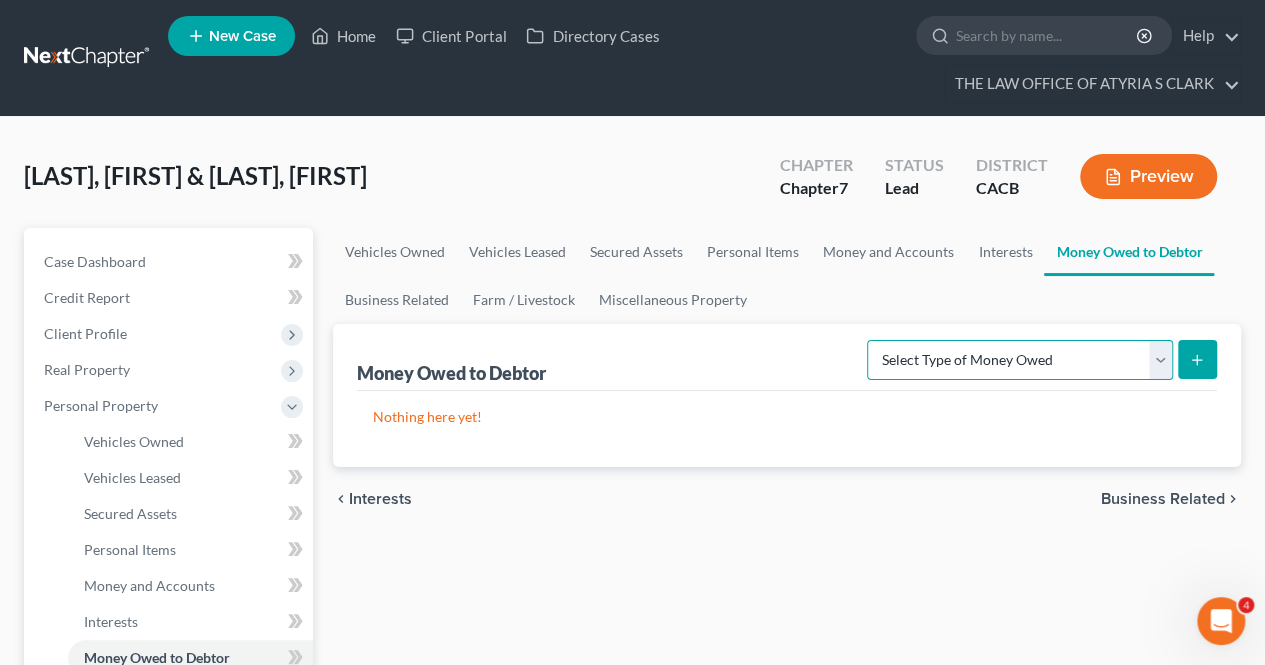 click on "Select Type of Money Owed Accounts Receivable Alimony Child Support Claims Against Third Parties Disability Benefits Disability Insurance Payments Divorce Settlements Equitable or Future Interests Expected Tax Refund and Unused NOLs Financial Assets Not Yet Listed Life Estate of Descendants Maintenance Other Contingent & Unliquidated Claims Property Settlements Sick or Vacation Pay Social Security Benefits Trusts Unpaid Loans Unpaid Wages Workers Compensation" at bounding box center [1020, 360] 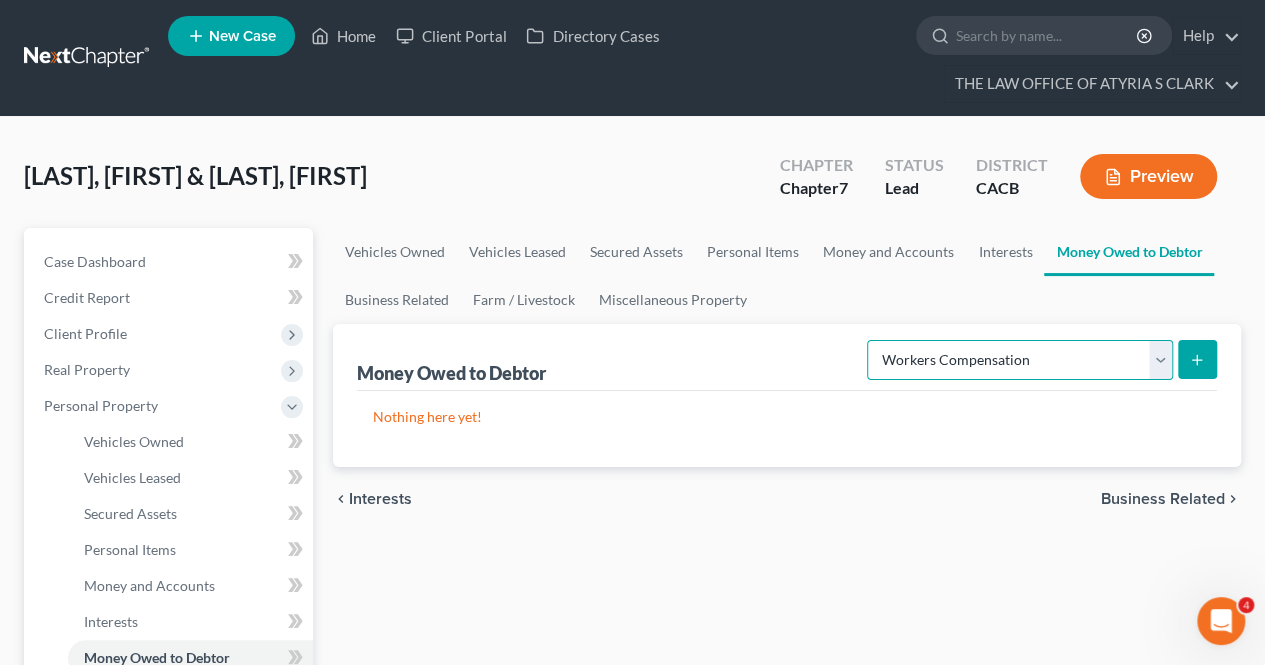 click on "Select Type of Money Owed Accounts Receivable Alimony Child Support Claims Against Third Parties Disability Benefits Disability Insurance Payments Divorce Settlements Equitable or Future Interests Expected Tax Refund and Unused NOLs Financial Assets Not Yet Listed Life Estate of Descendants Maintenance Other Contingent & Unliquidated Claims Property Settlements Sick or Vacation Pay Social Security Benefits Trusts Unpaid Loans Unpaid Wages Workers Compensation" at bounding box center [1020, 360] 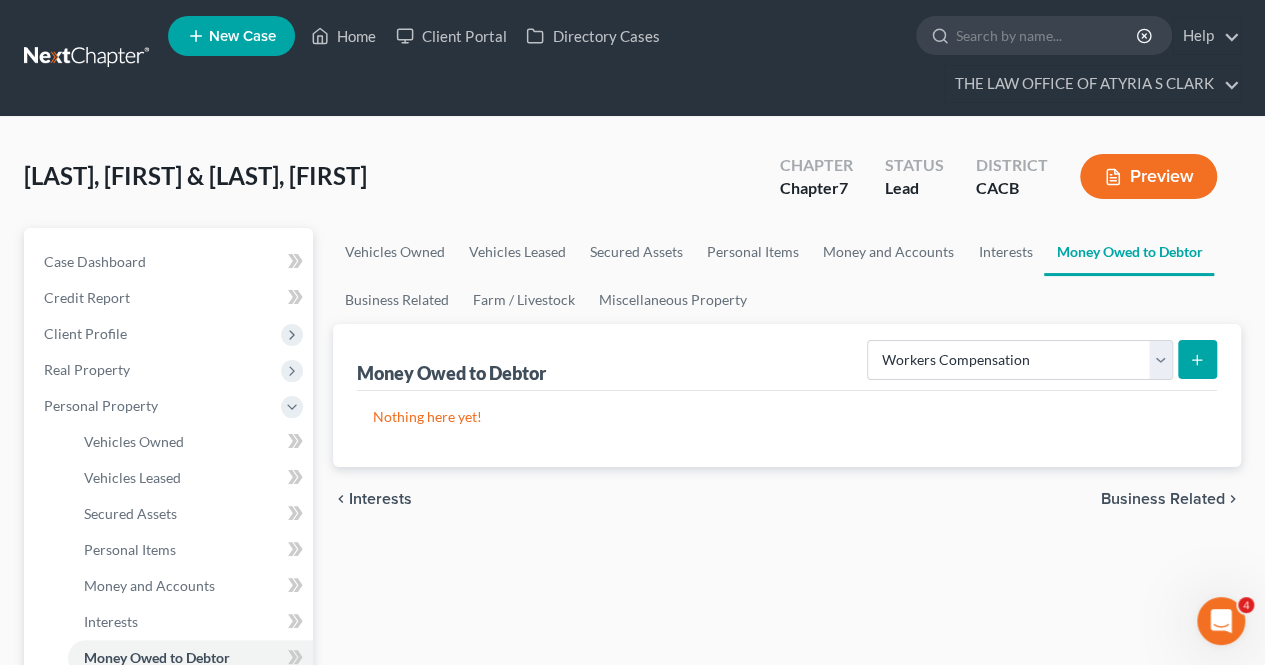 click at bounding box center (1197, 359) 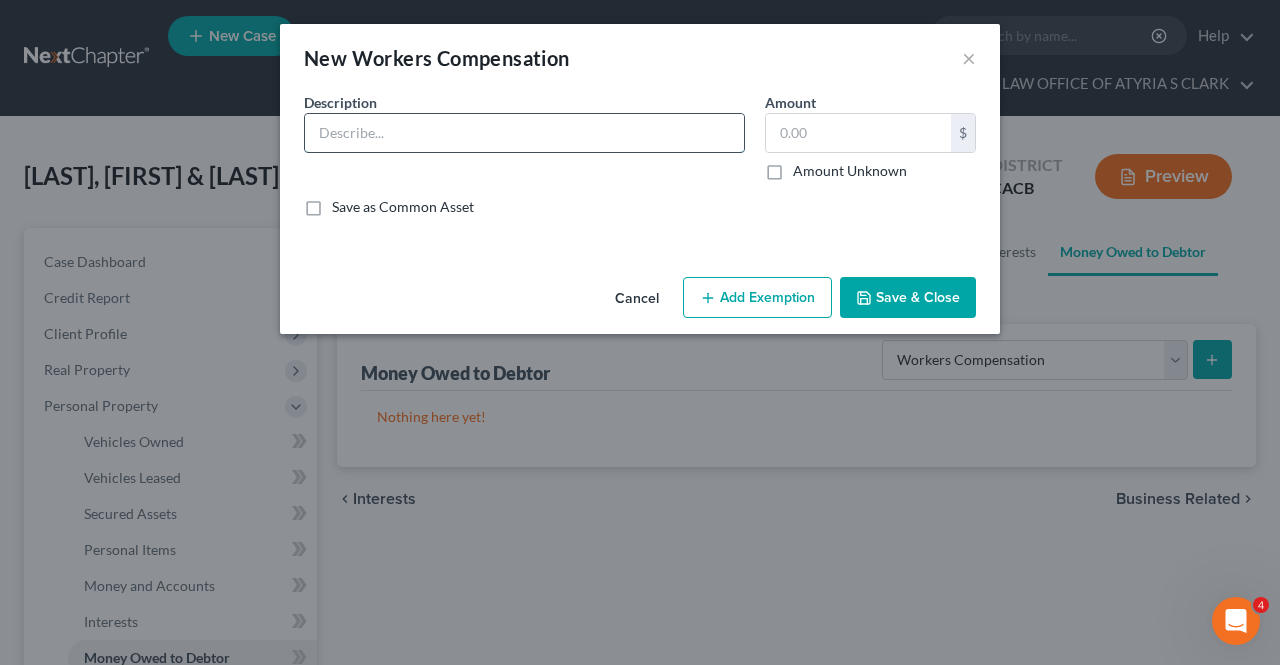 click at bounding box center (524, 133) 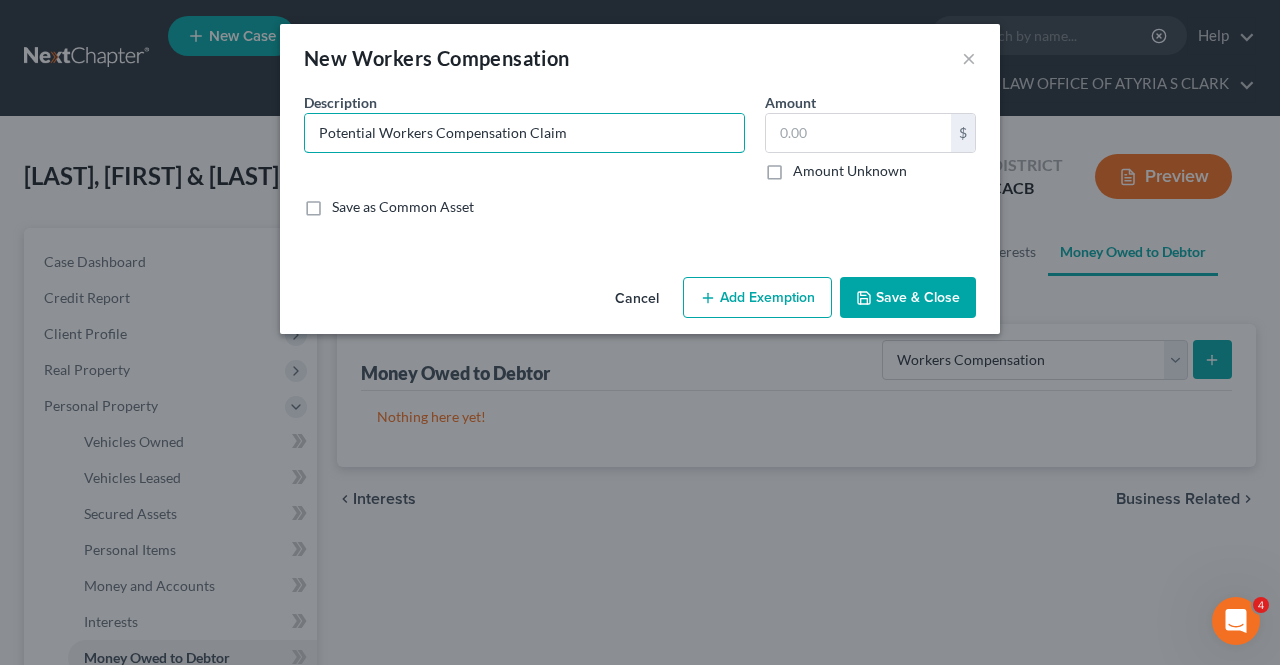 type on "Potential Workers Compensation Claim" 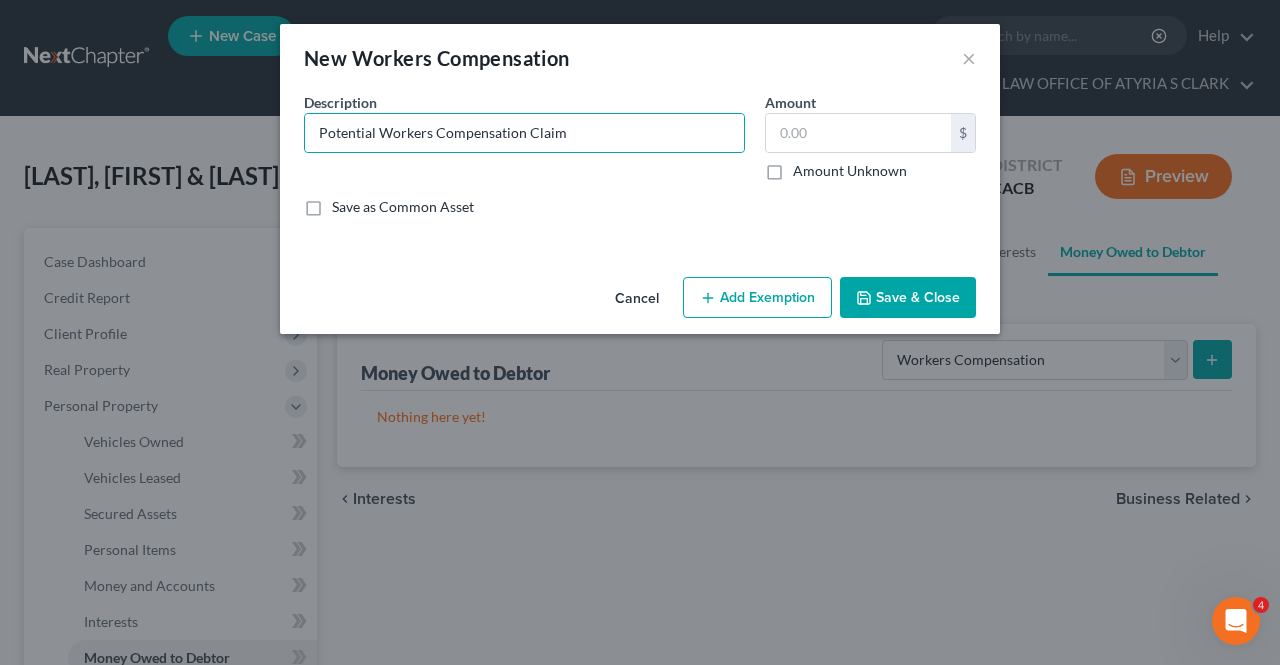 click on "Amount Unknown" at bounding box center (850, 171) 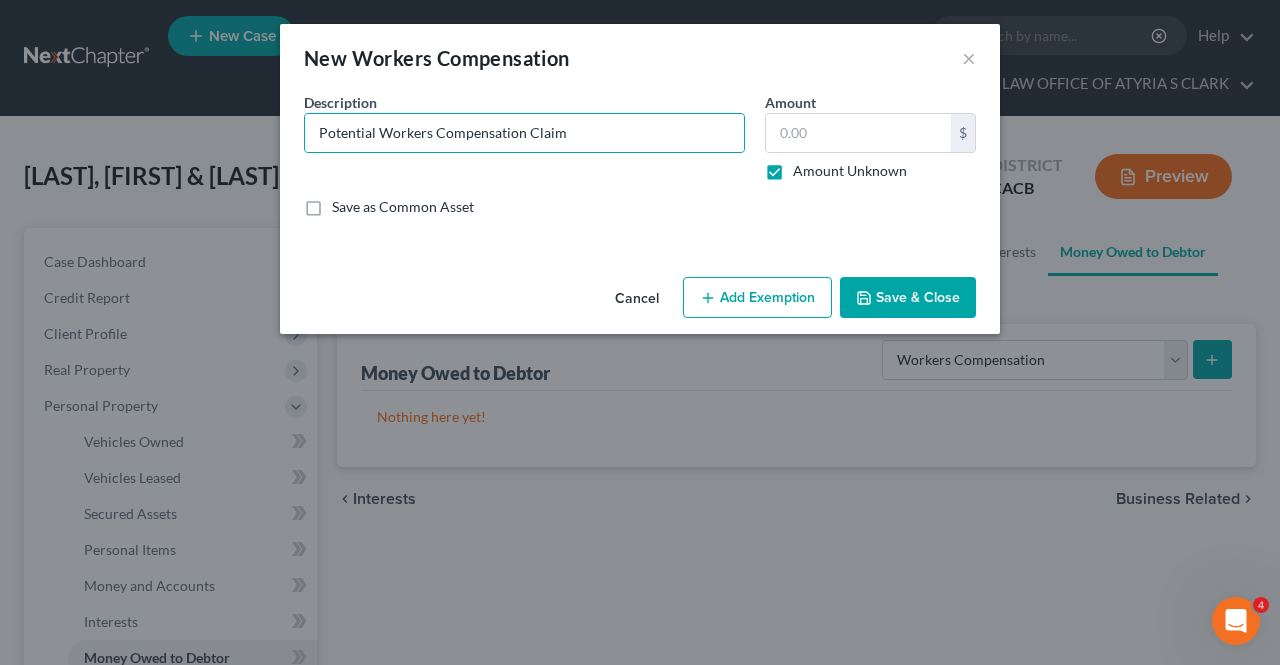 type on "0.00" 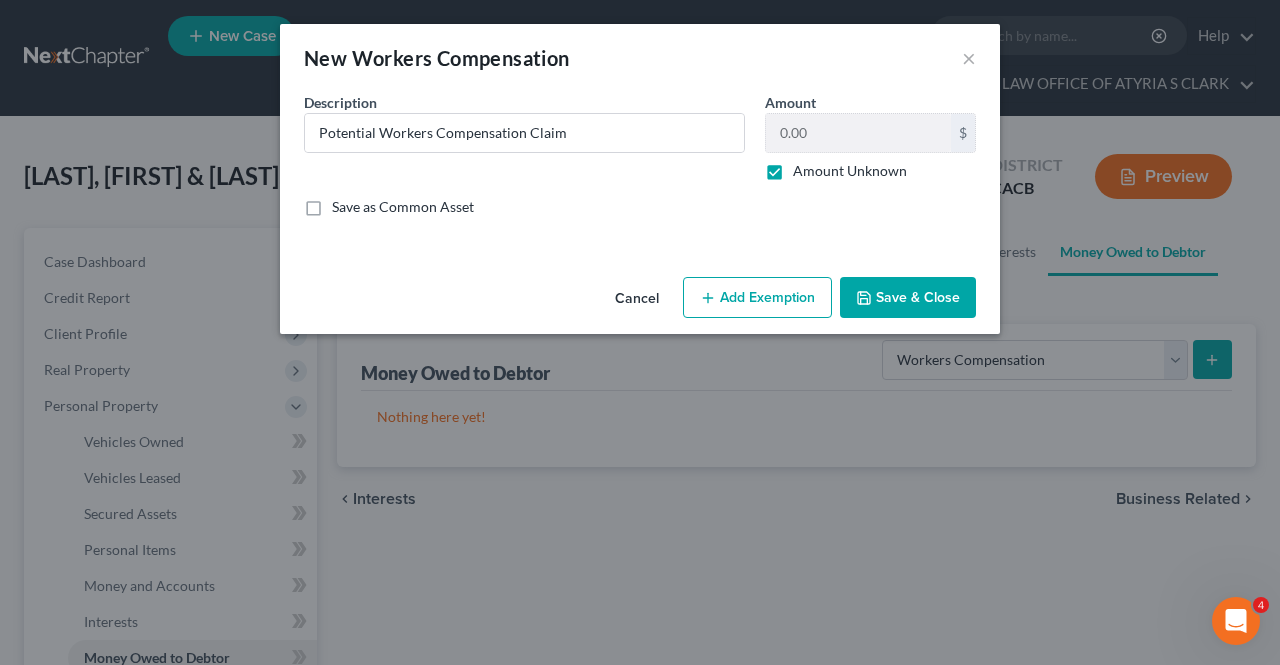 click on "Add Exemption" at bounding box center (757, 298) 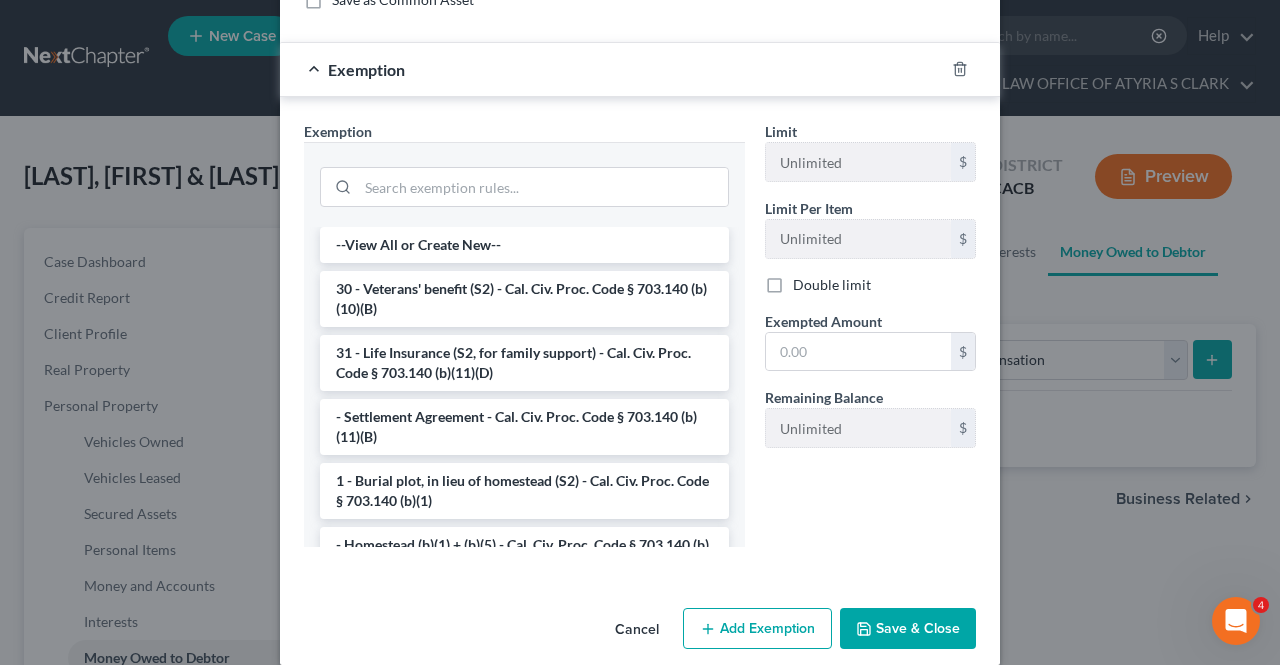 scroll, scrollTop: 228, scrollLeft: 0, axis: vertical 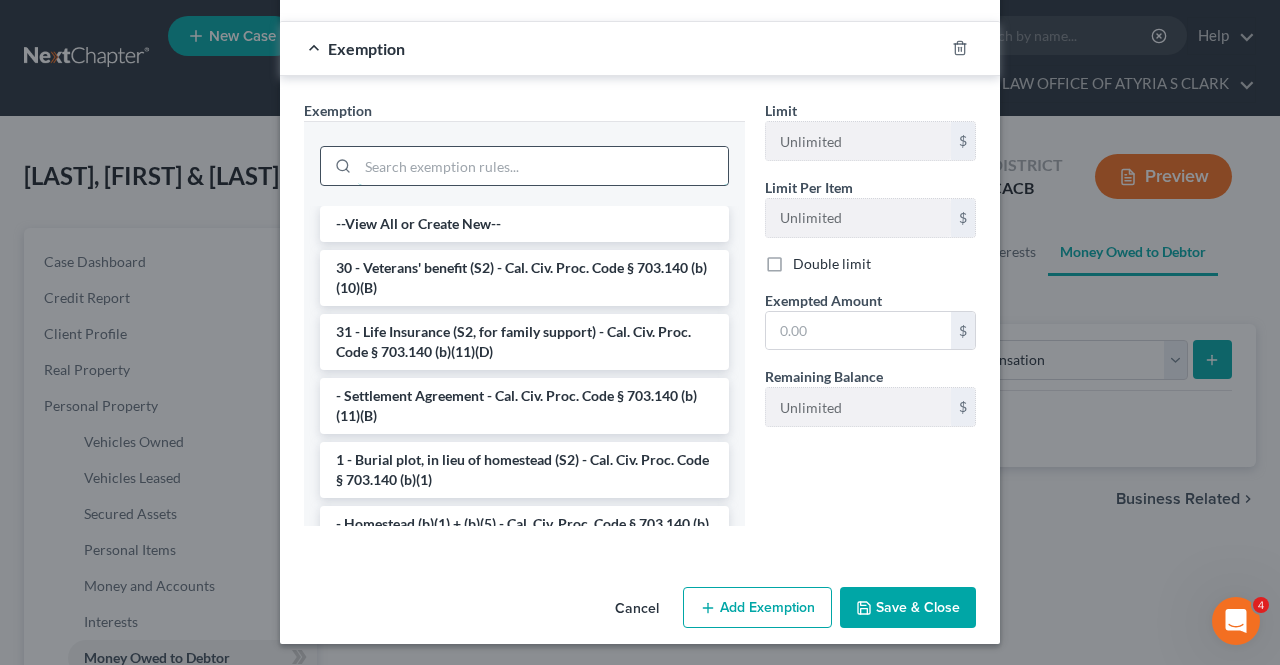 click at bounding box center (543, 166) 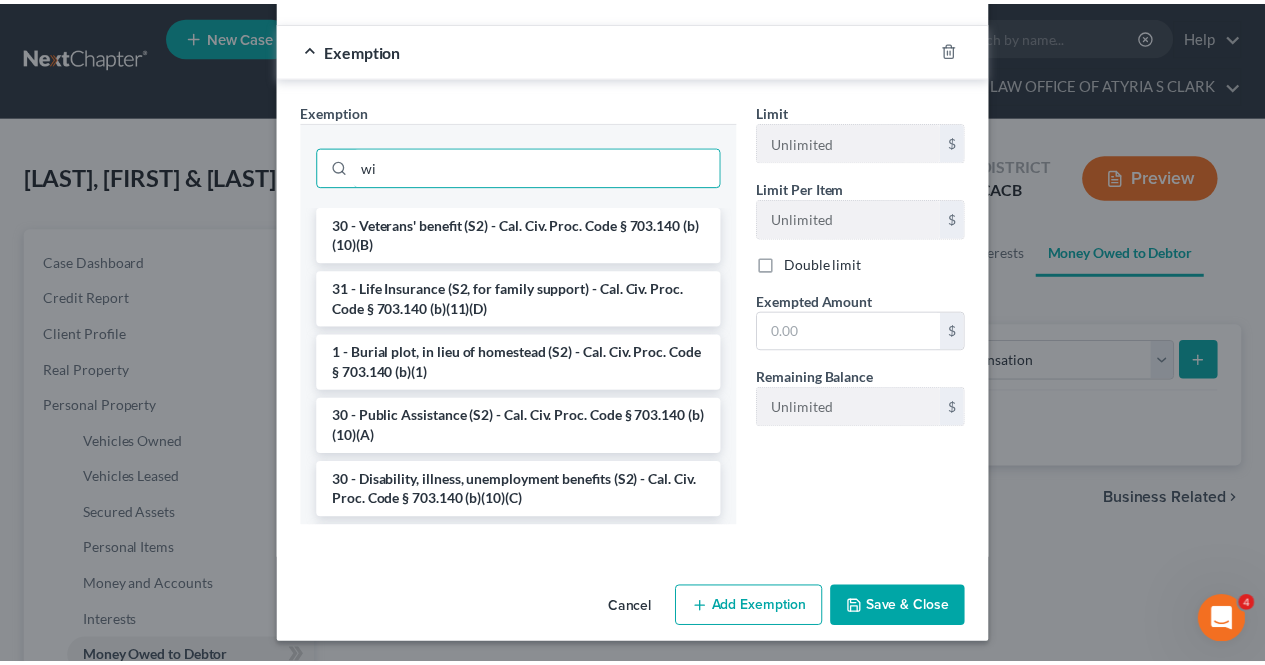 scroll, scrollTop: 128, scrollLeft: 0, axis: vertical 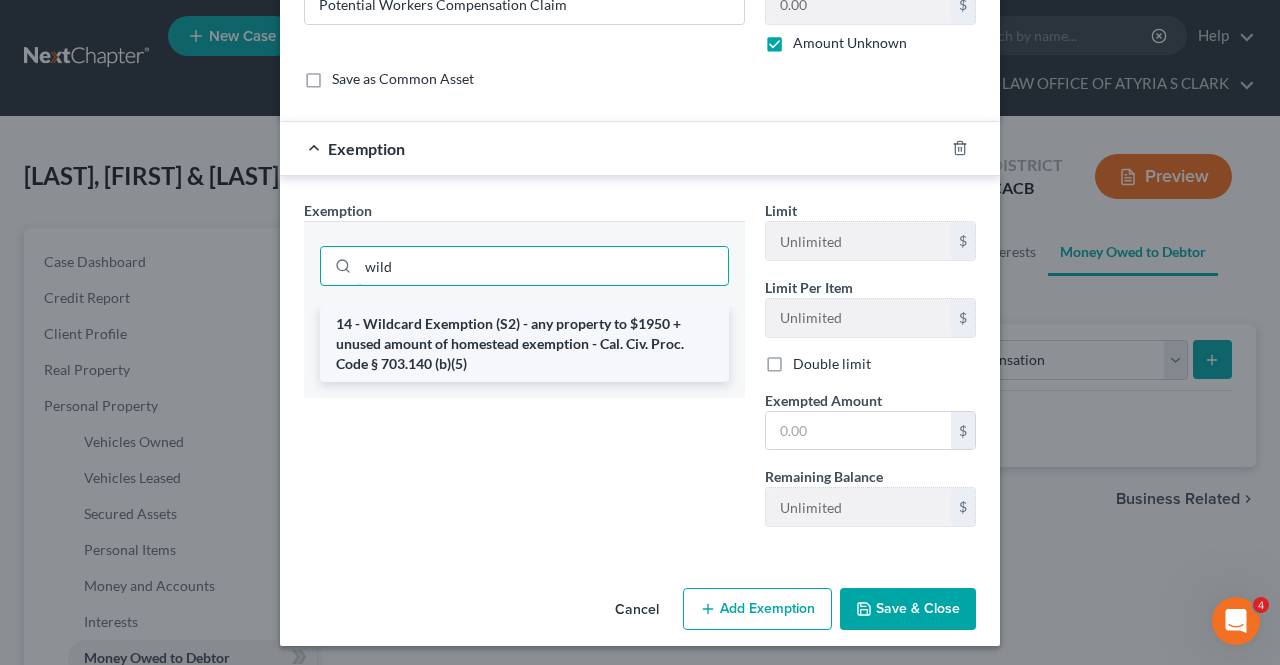 type on "wild" 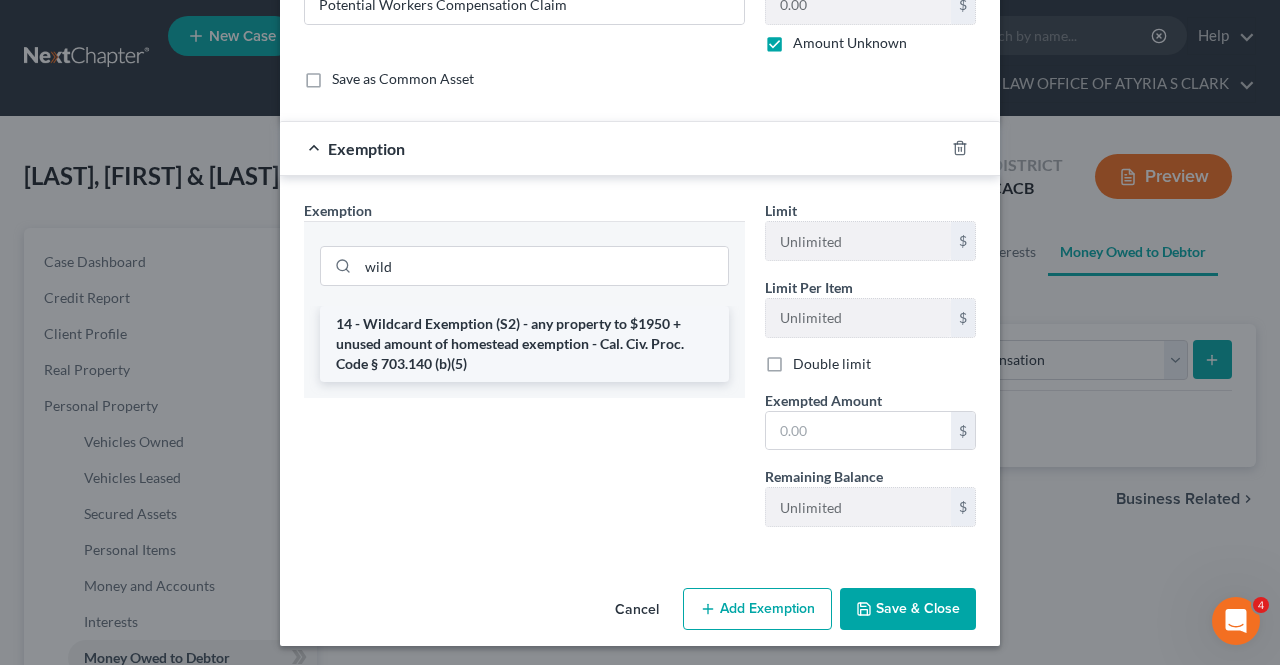 click on "14 - Wildcard Exemption (S2) - any property to $1950 + unused amount of homestead exemption  - Cal. Civ. Proc. Code § 703.140 (b)(5)" at bounding box center [524, 344] 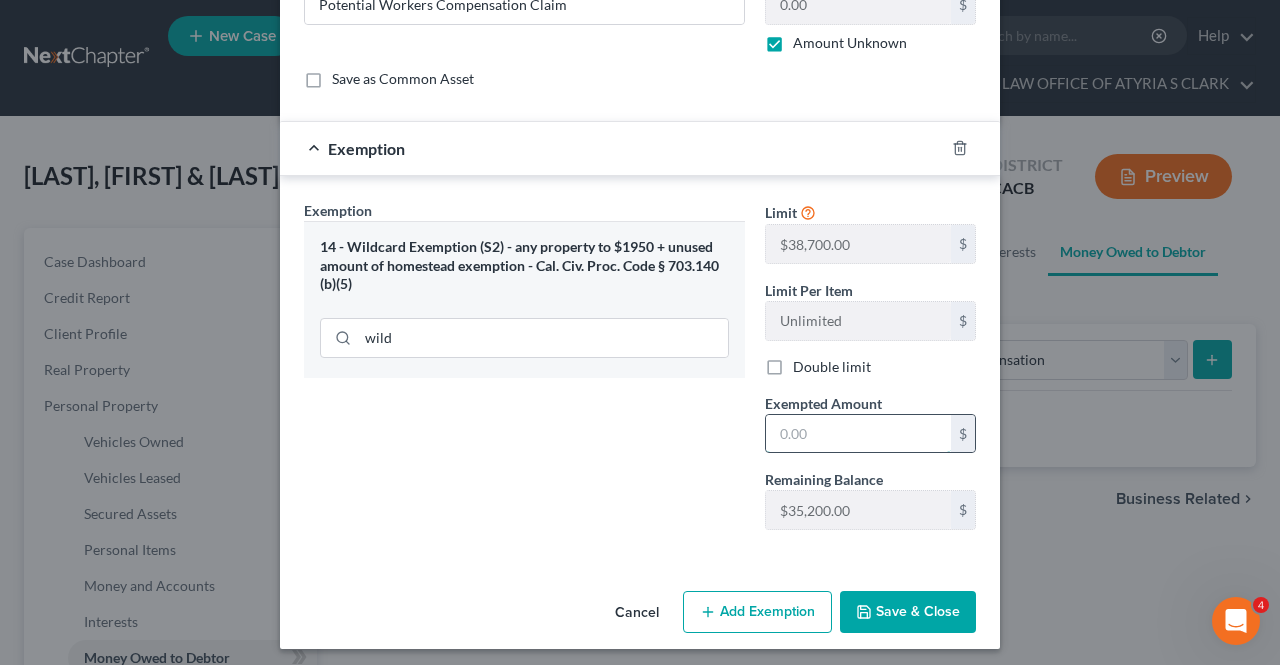 click at bounding box center (858, 434) 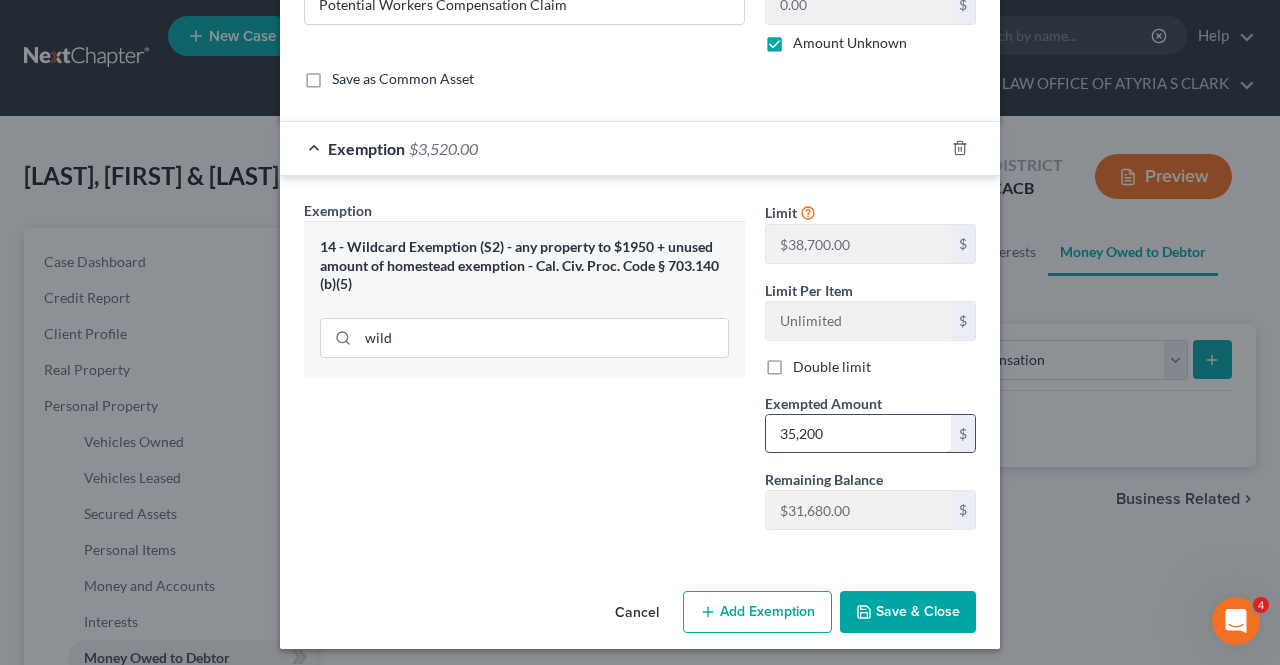 type on "35,200" 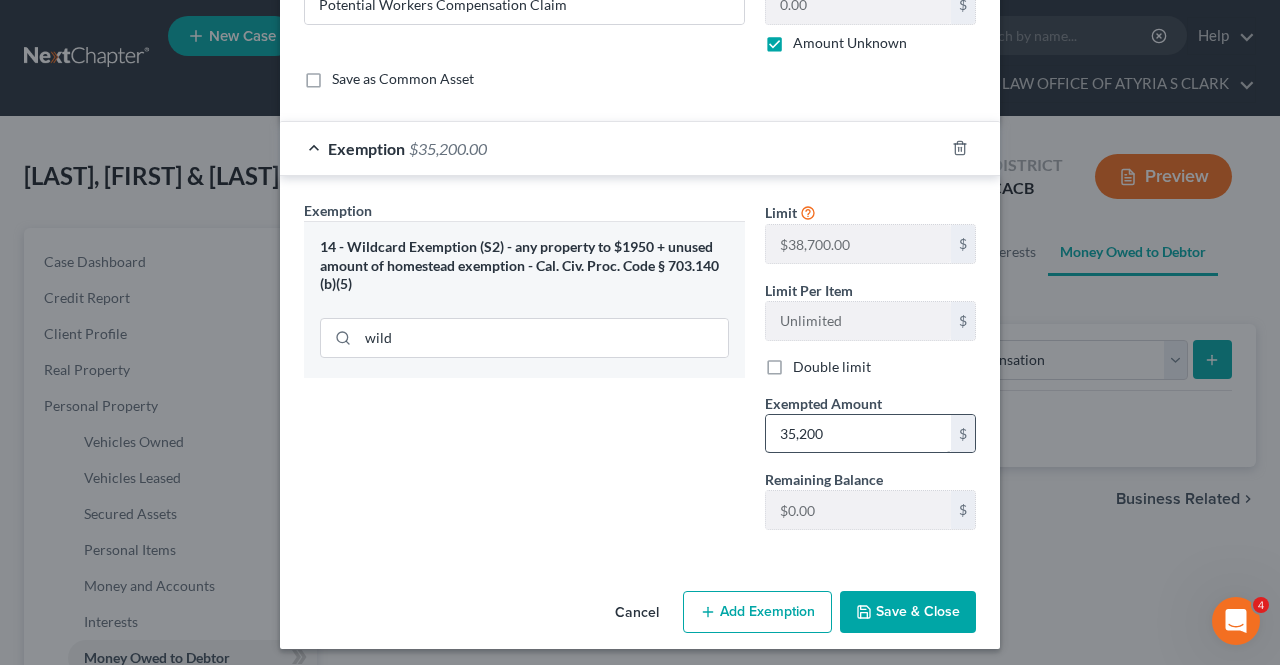 type 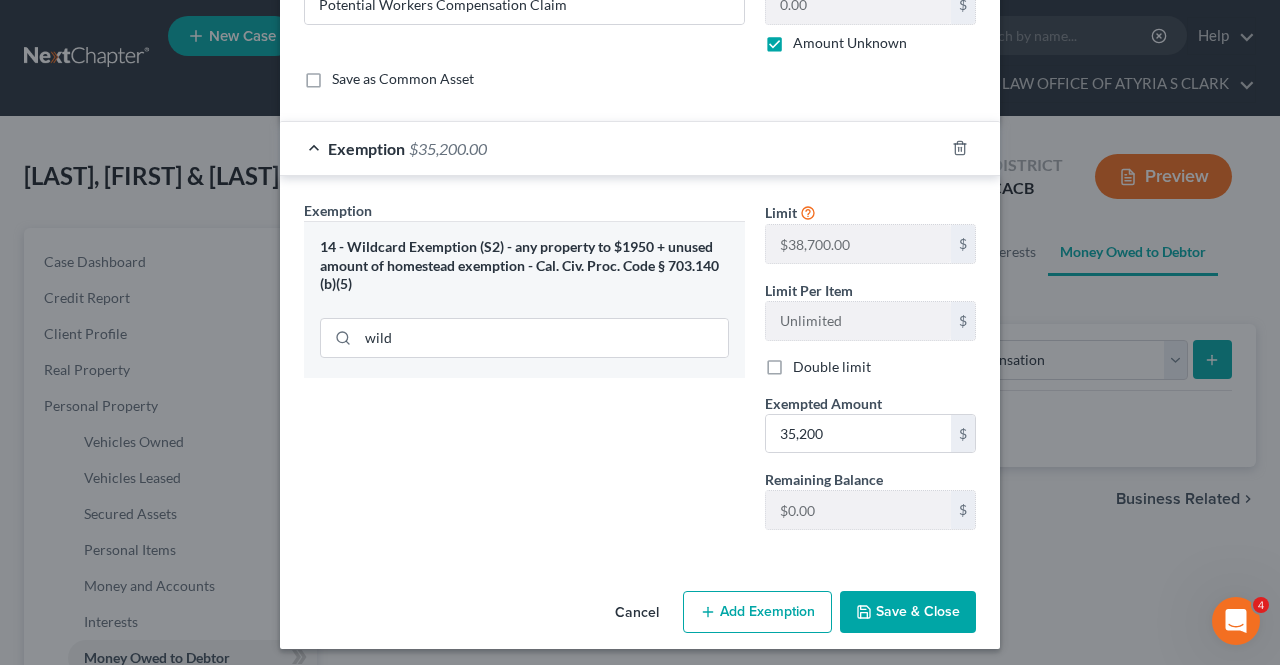 click on "Save & Close" at bounding box center [908, 612] 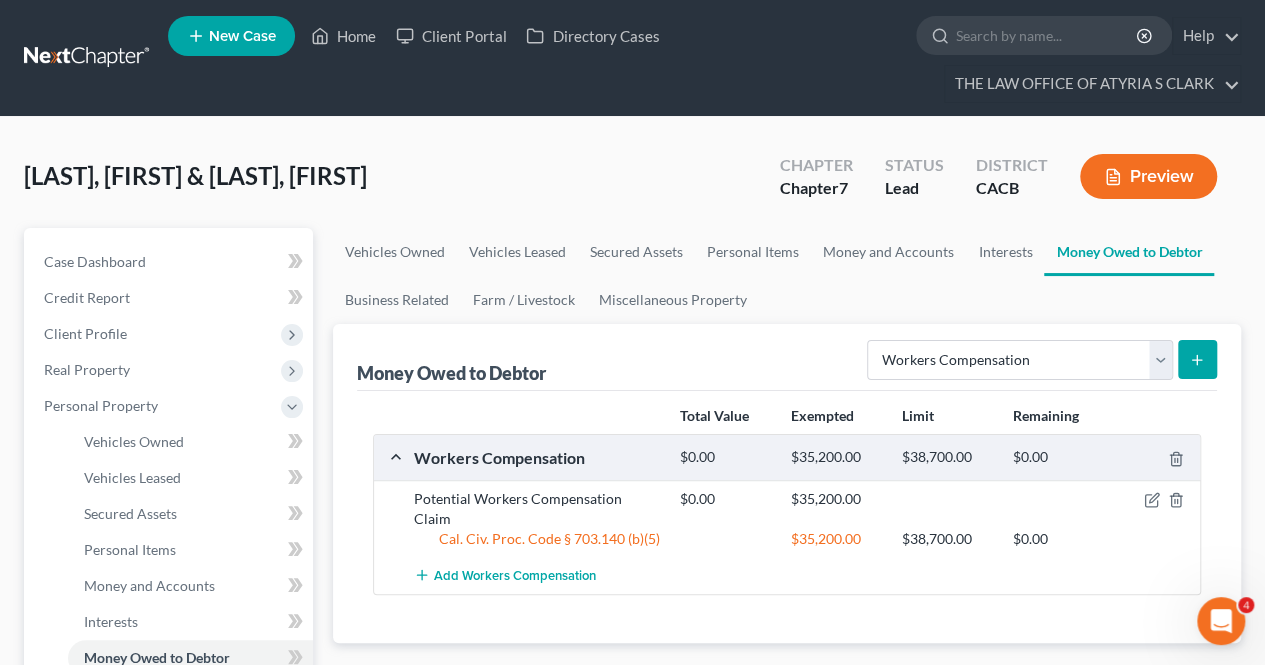 scroll, scrollTop: 790, scrollLeft: 0, axis: vertical 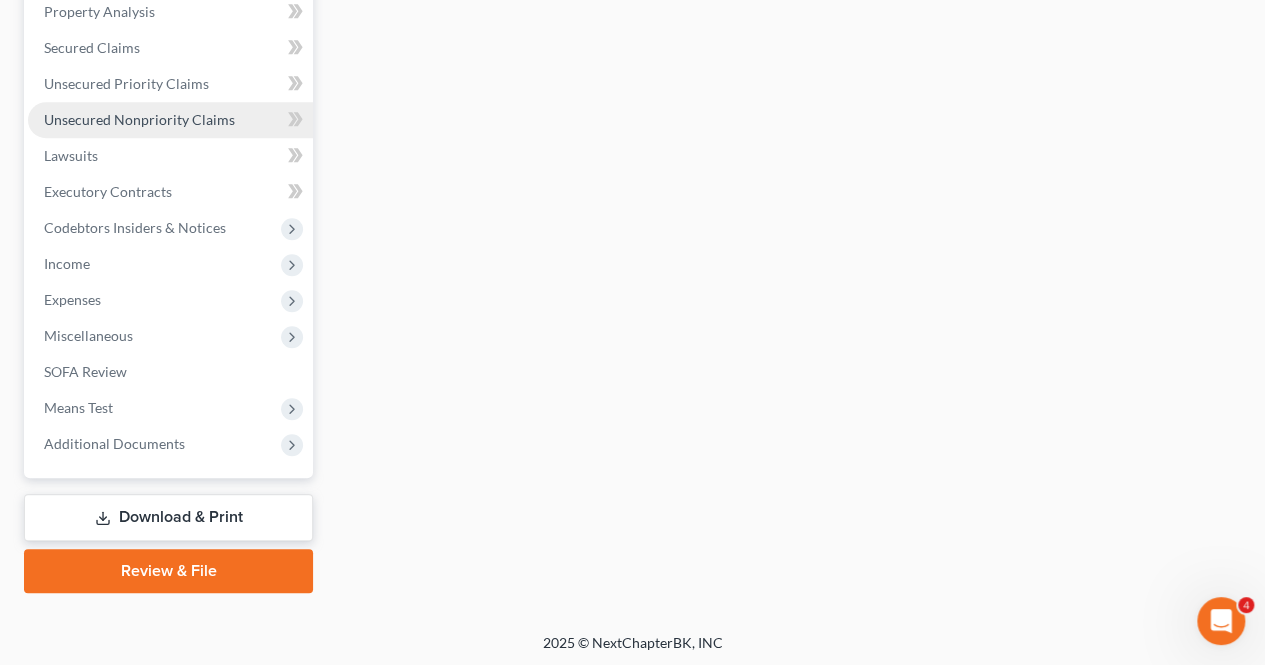 click on "Unsecured Nonpriority Claims" at bounding box center (170, 120) 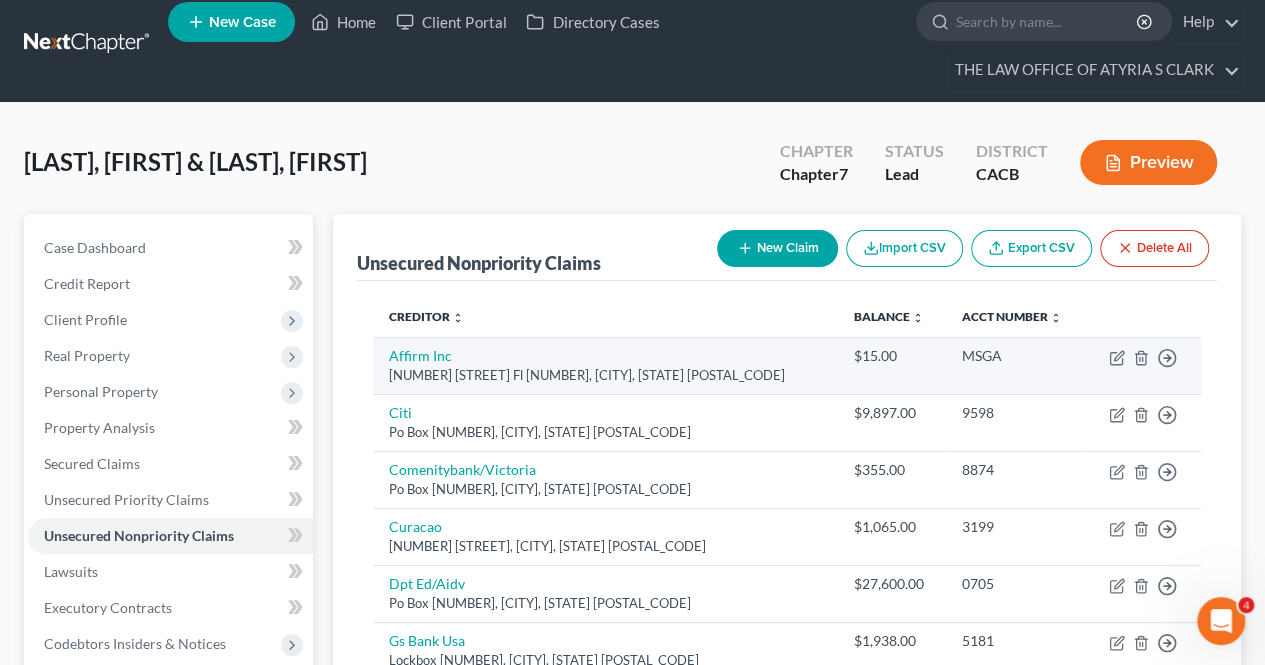 scroll, scrollTop: 0, scrollLeft: 0, axis: both 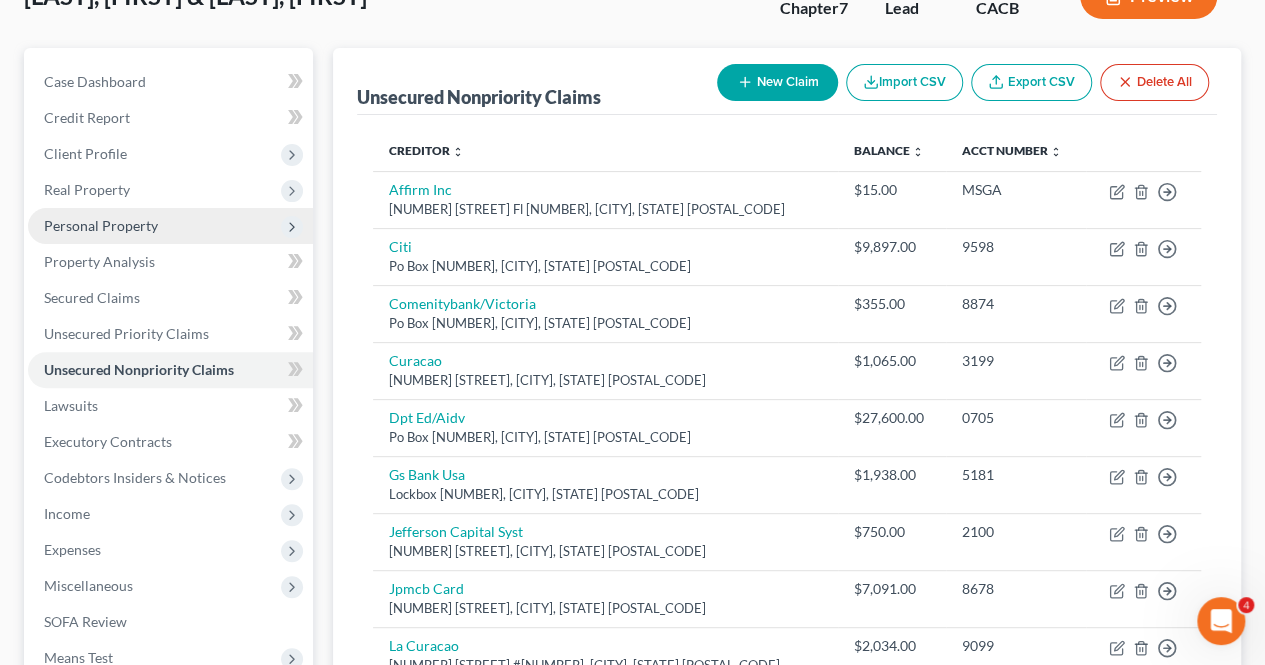 click on "Personal Property" at bounding box center [170, 226] 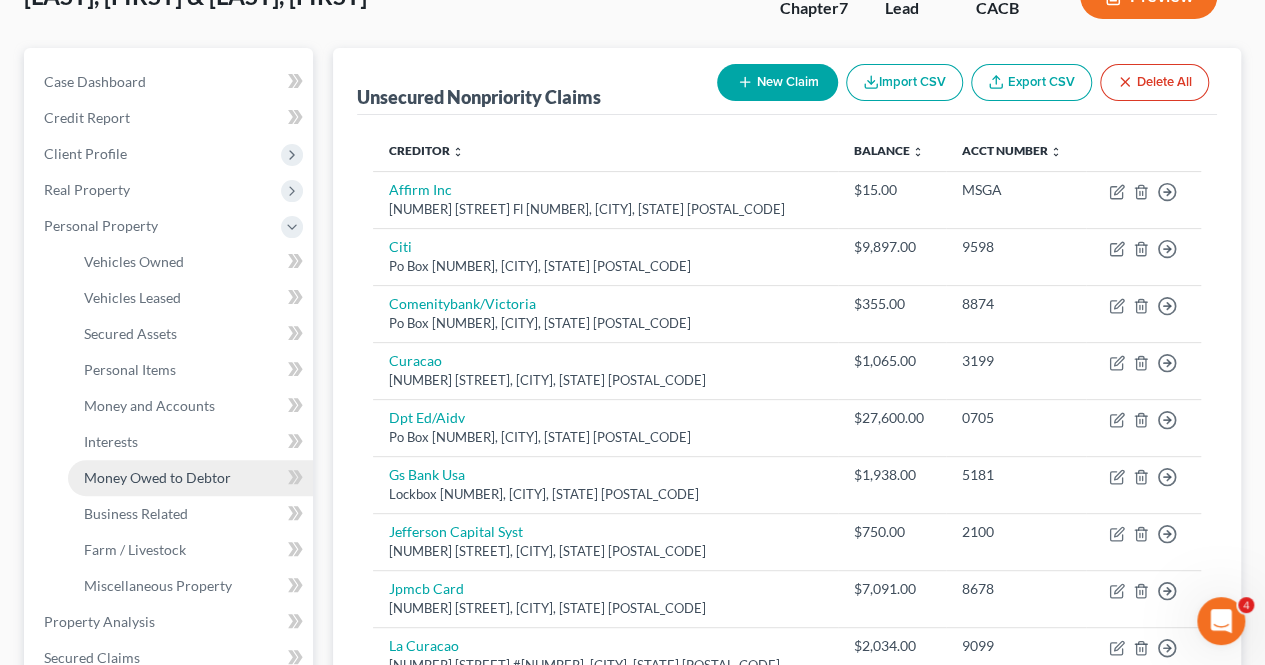 click on "Money Owed to Debtor" at bounding box center [157, 477] 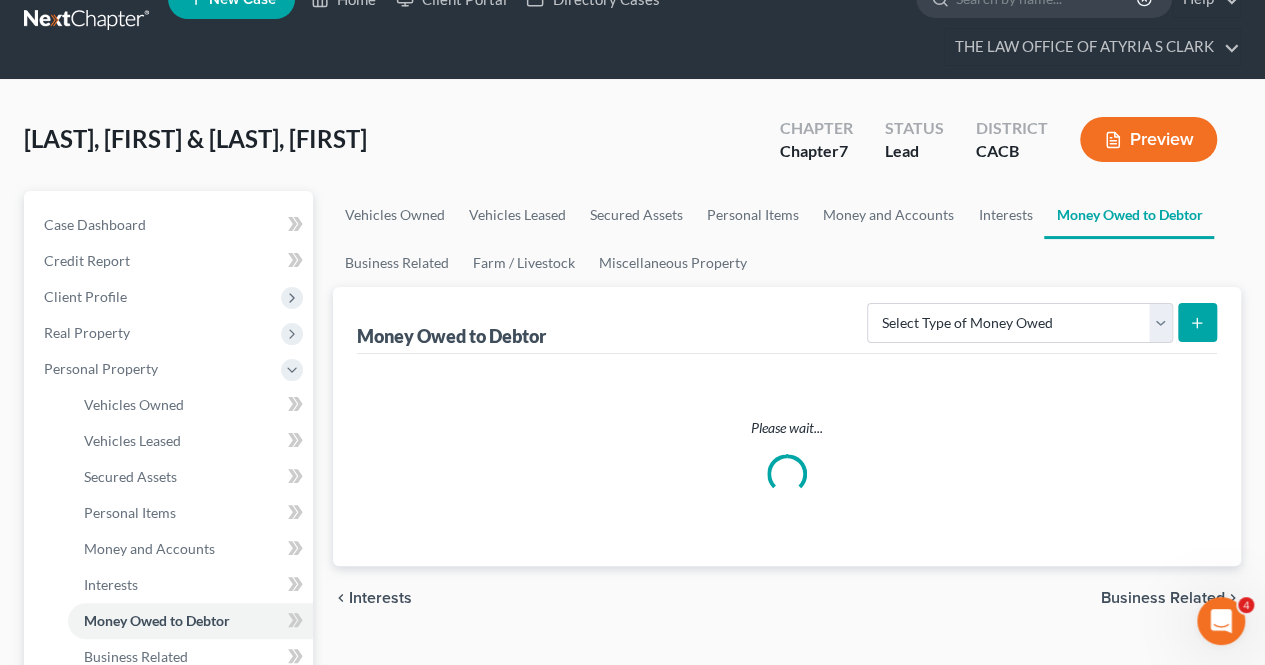 scroll, scrollTop: 0, scrollLeft: 0, axis: both 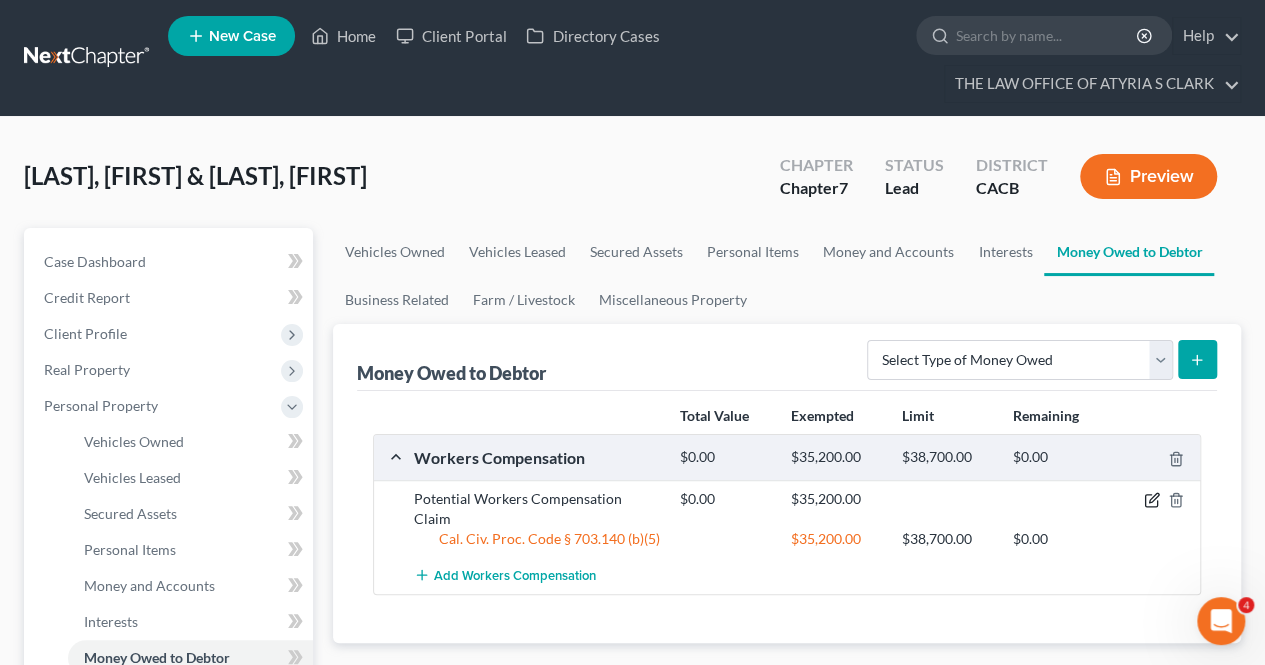 click 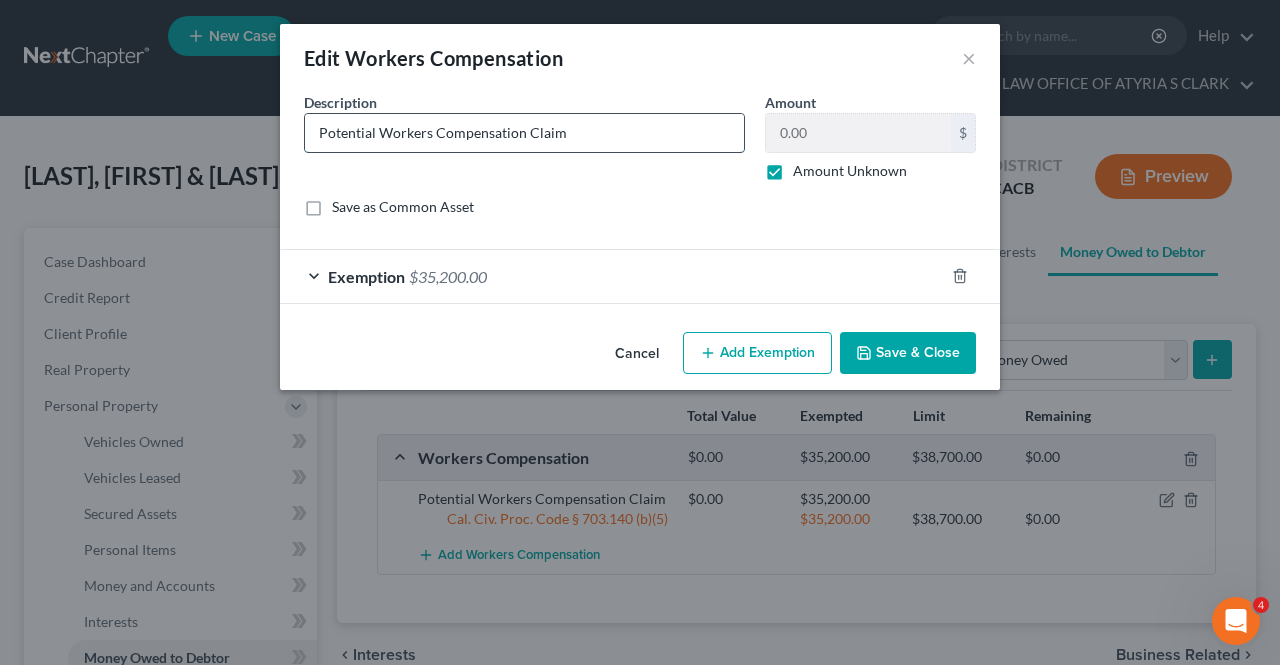 click on "Potential Workers Compensation Claim" at bounding box center [524, 133] 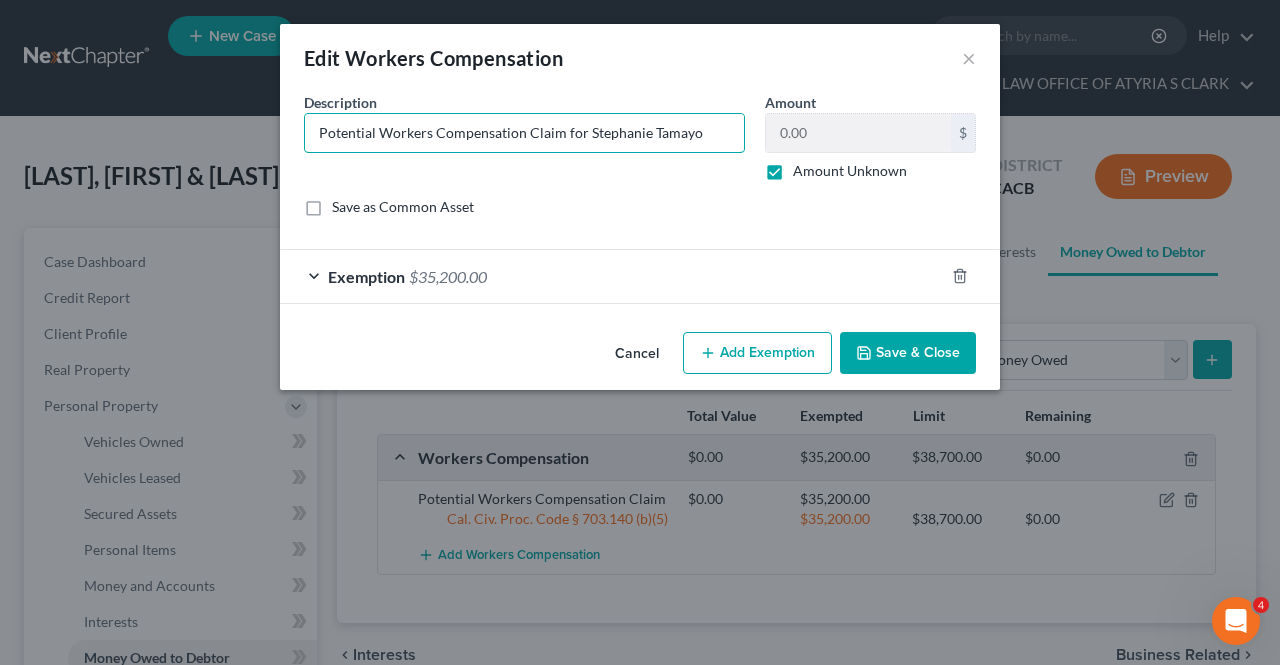 type on "Potential Workers Compensation Claim for Stephanie Tamayo" 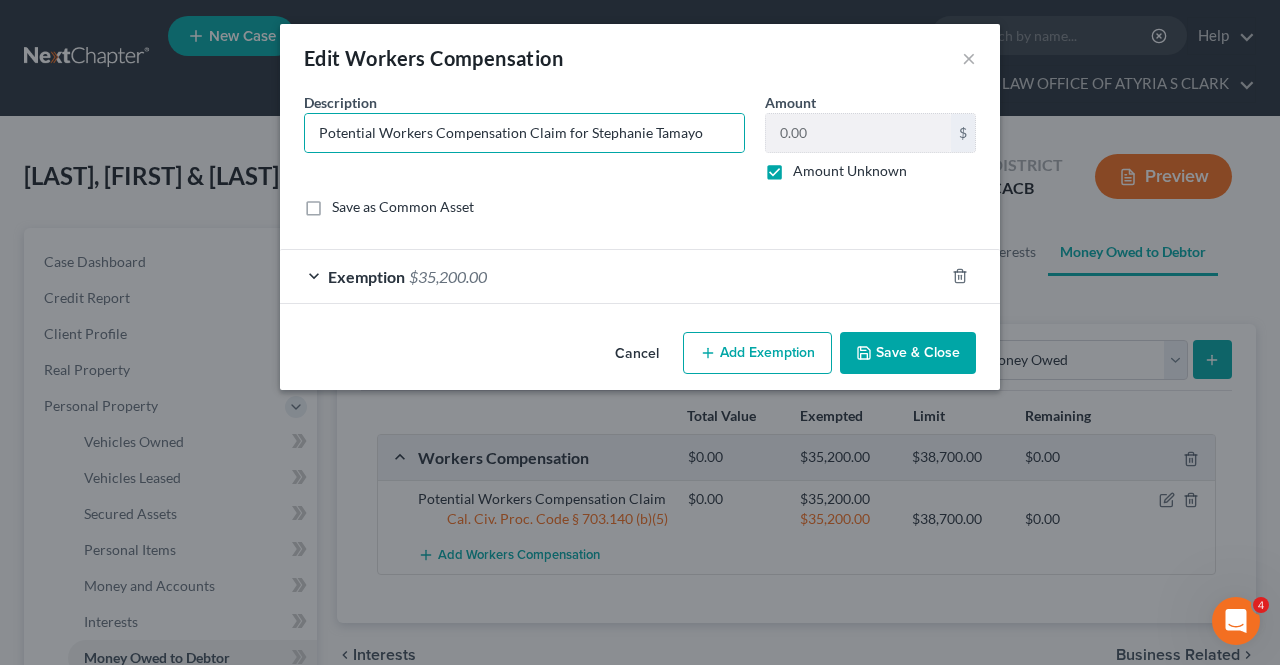 click on "Save & Close" at bounding box center [908, 353] 